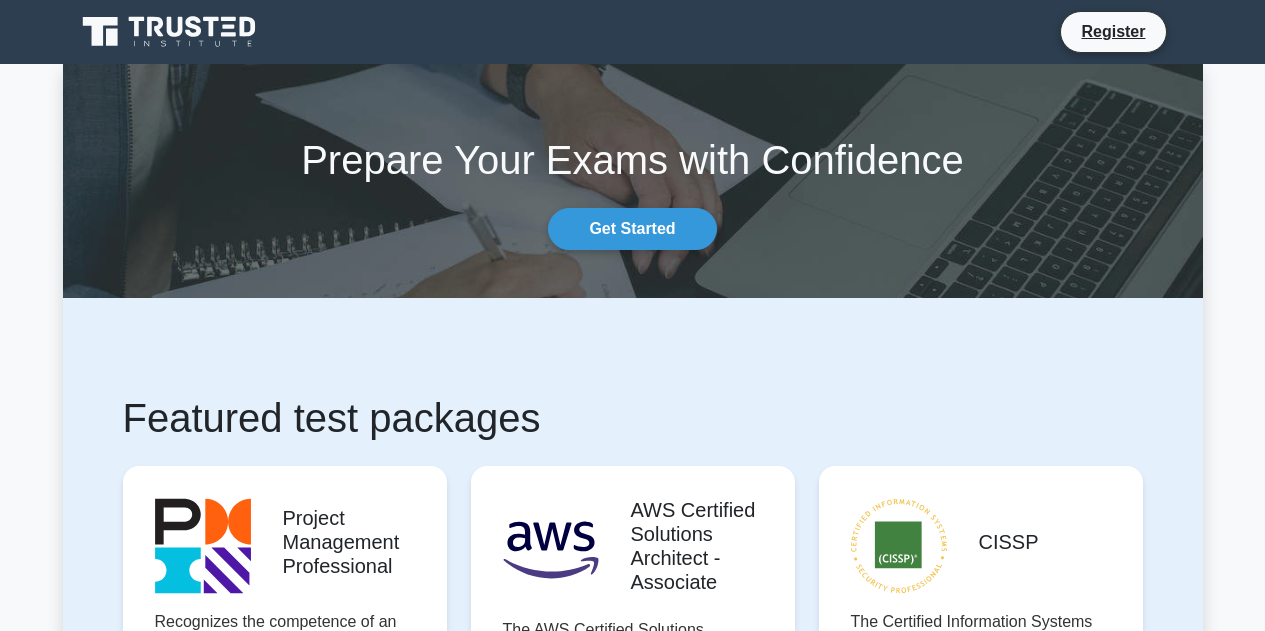 scroll, scrollTop: 666, scrollLeft: 0, axis: vertical 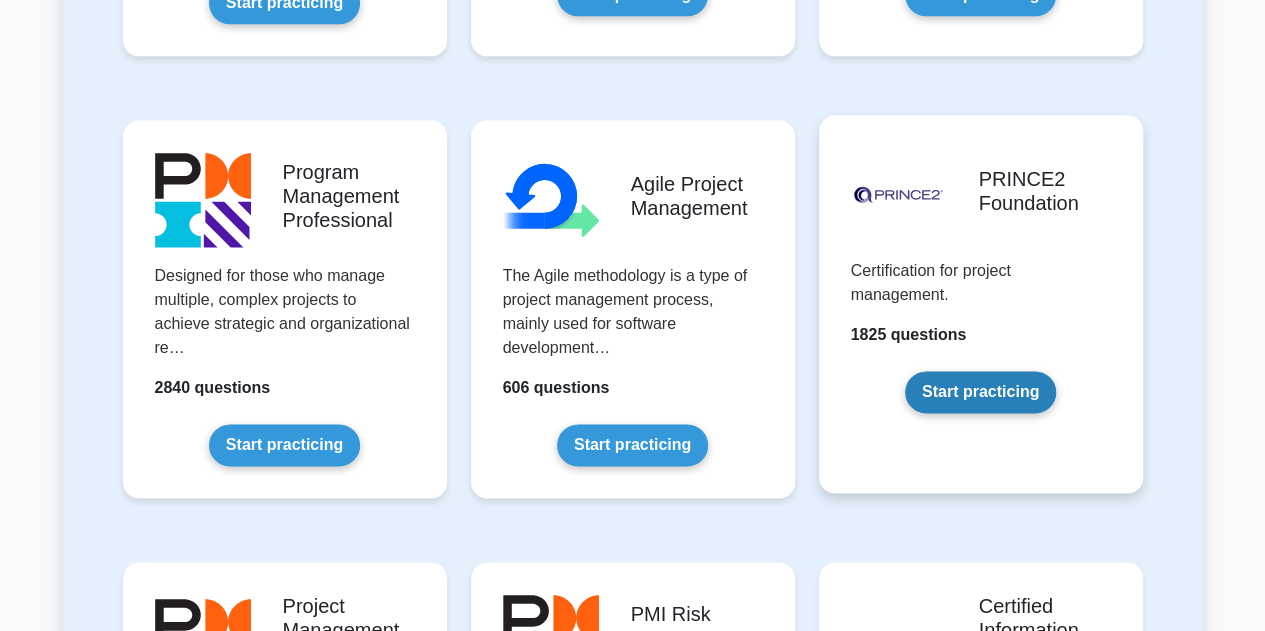 click on "Start practicing" at bounding box center (980, 392) 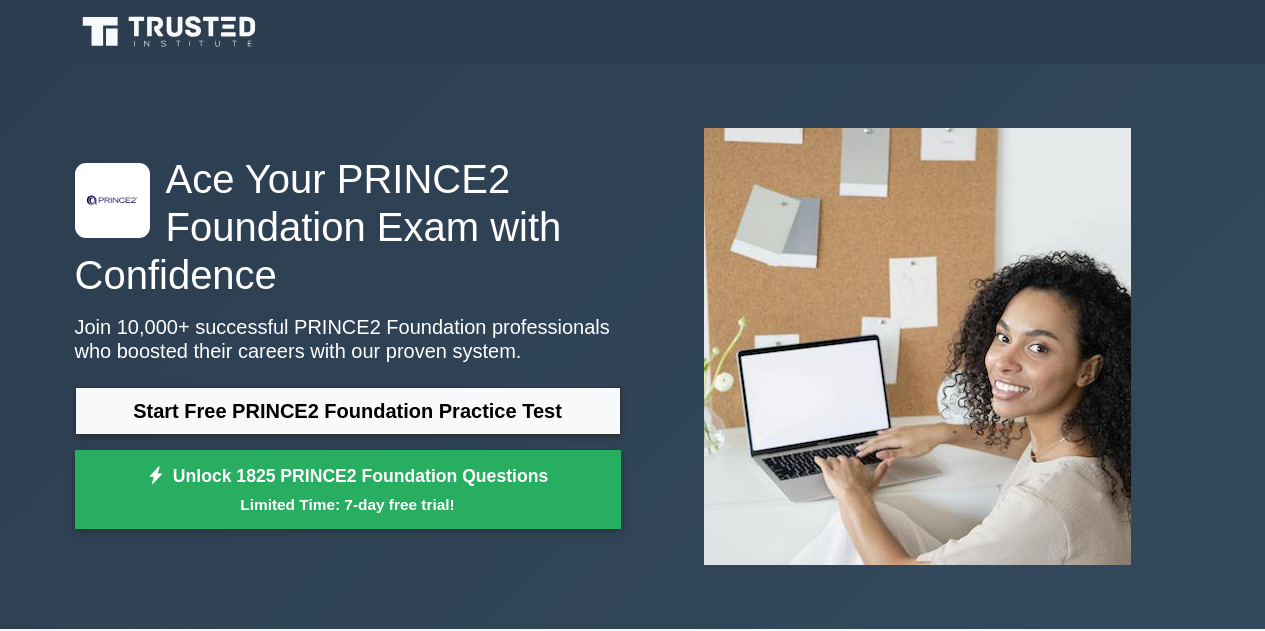 scroll, scrollTop: 133, scrollLeft: 0, axis: vertical 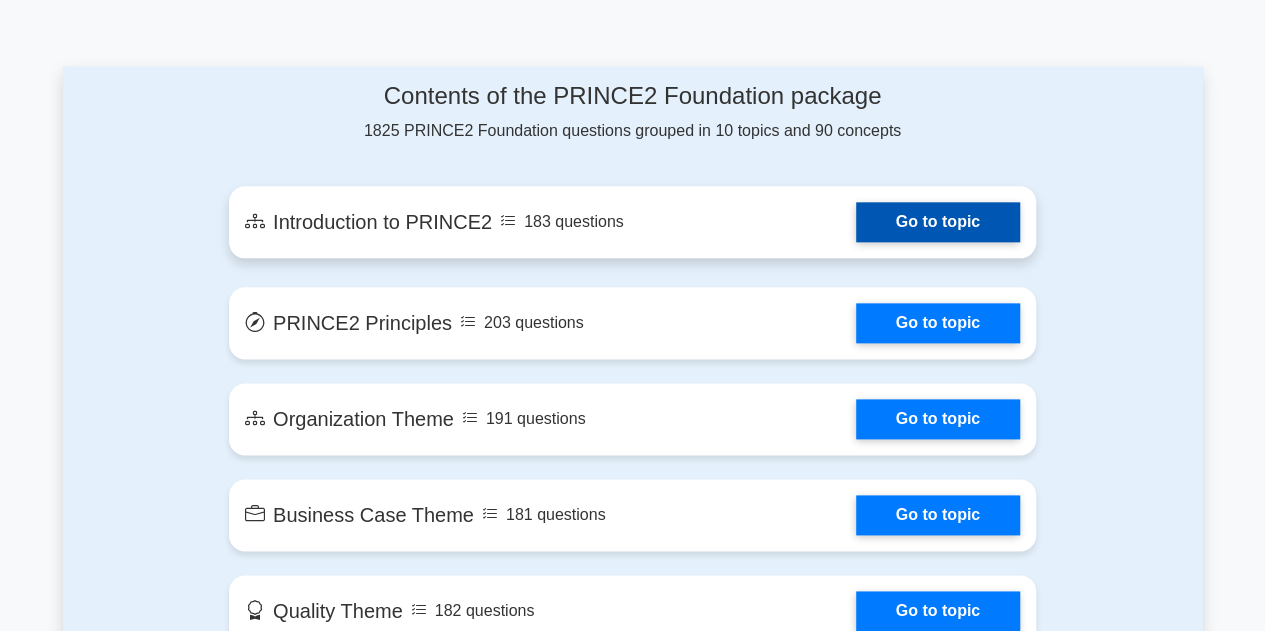 click on "Go to topic" at bounding box center (938, 222) 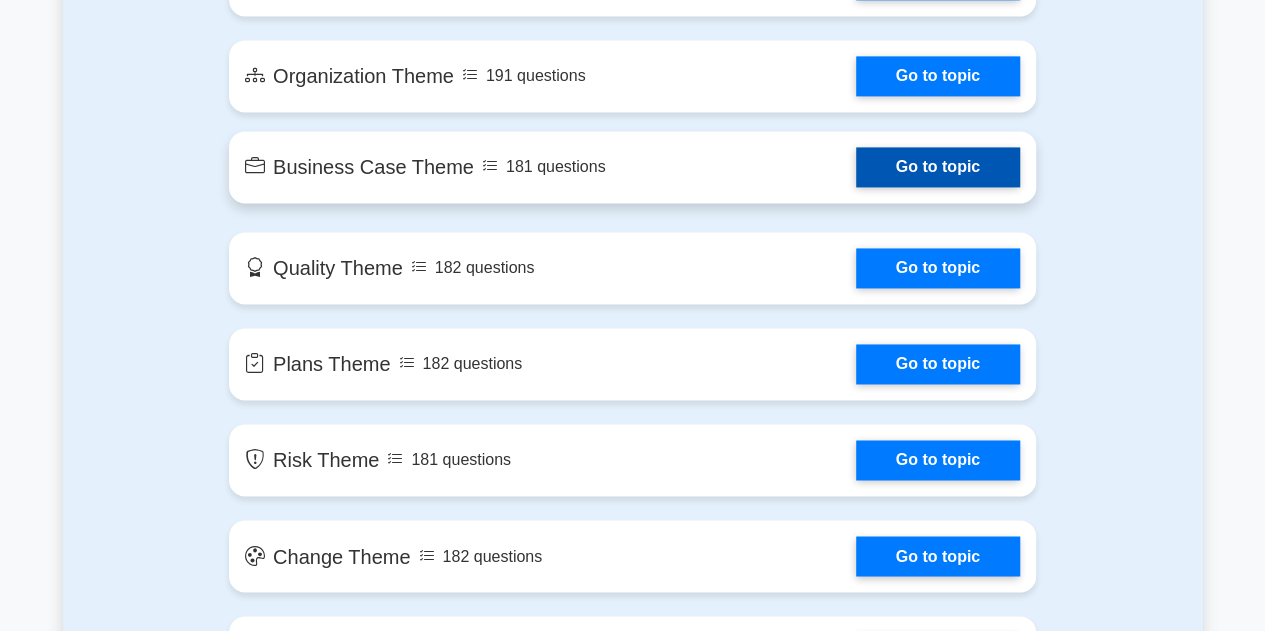 scroll, scrollTop: 1333, scrollLeft: 0, axis: vertical 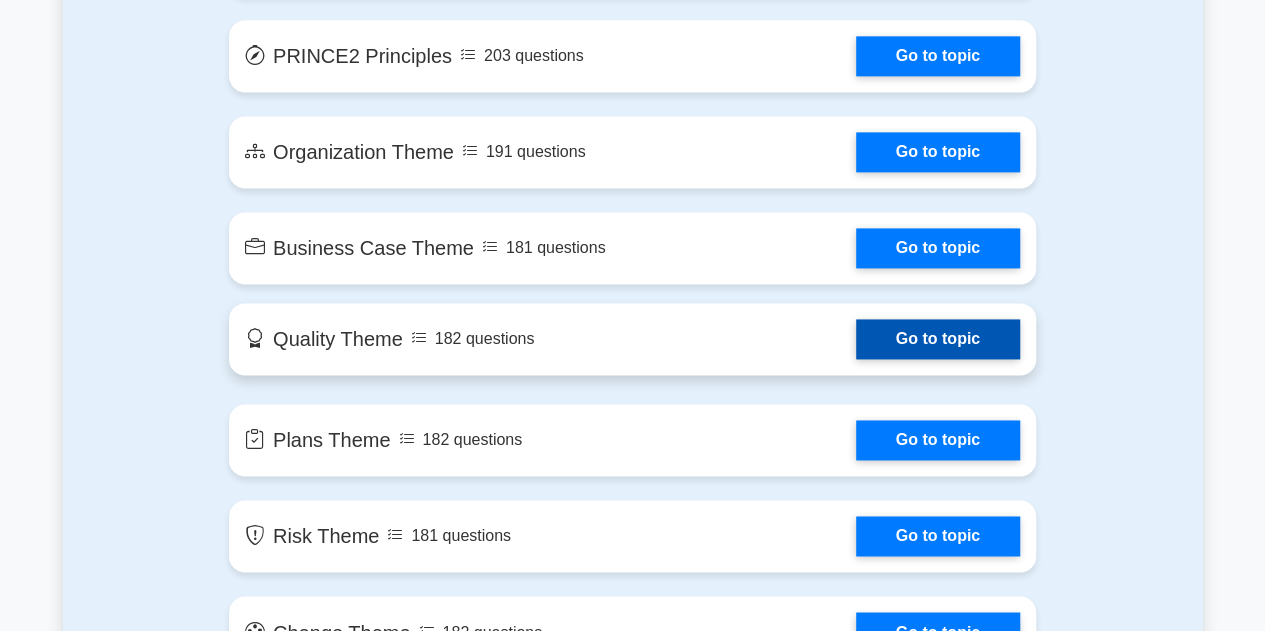 click on "Go to topic" at bounding box center (938, 339) 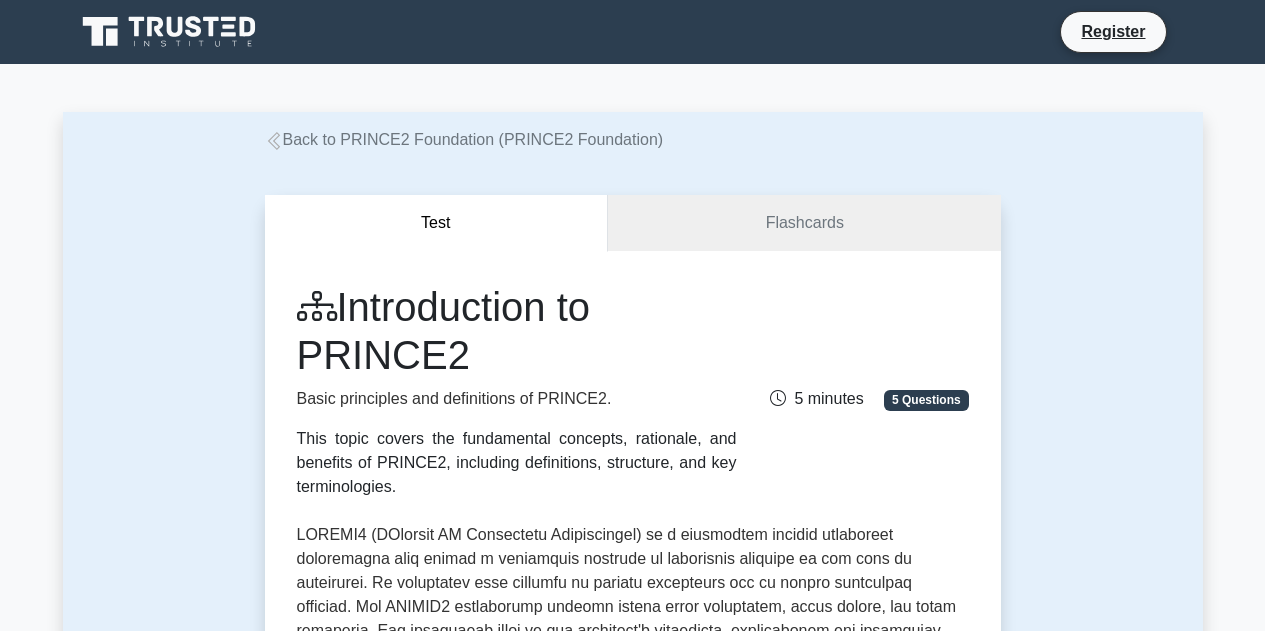 scroll, scrollTop: 0, scrollLeft: 0, axis: both 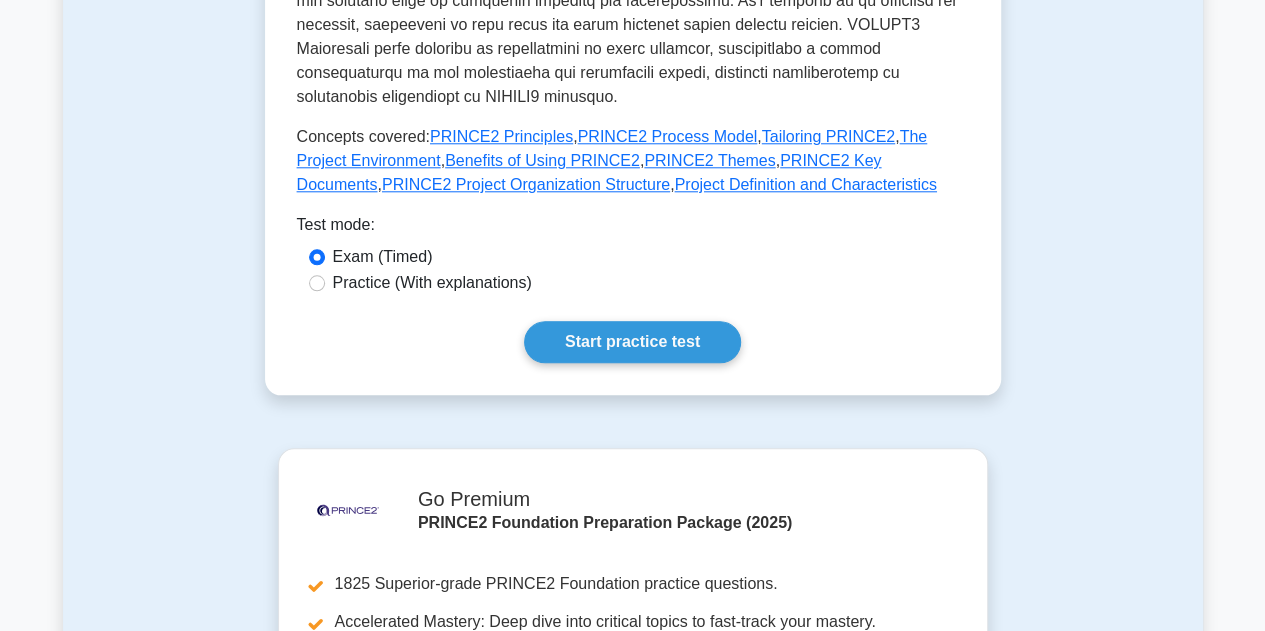click on "Introduction to PRINCE2
Basic principles and definitions of PRINCE2.
This topic covers the fundamental concepts, rationale, and benefits of PRINCE2, including definitions, structure, and key terminologies.
5 minutes
5 Questions
Concepts covered:  PRINCE2 Principles ,  PRINCE2 Process Model ,  Tailoring PRINCE2 ,  The Project Environment ,  Benefits of Using PRINCE2 ,  ,  ," at bounding box center (633, -148) 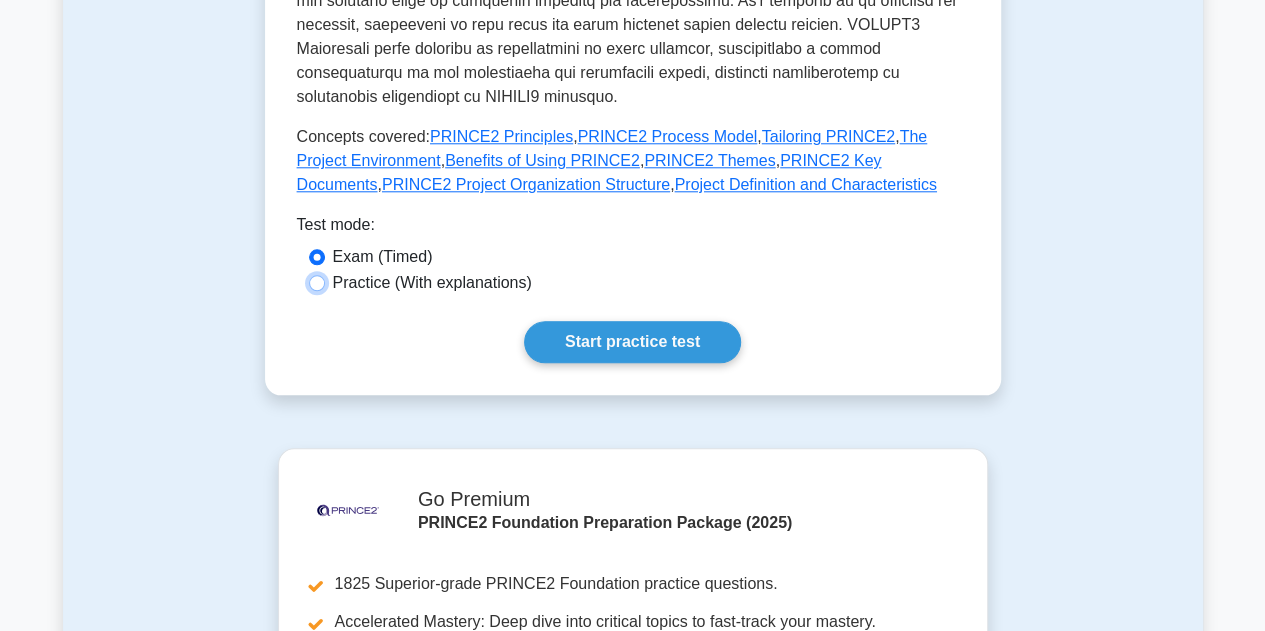 click on "Practice (With explanations)" at bounding box center [317, 283] 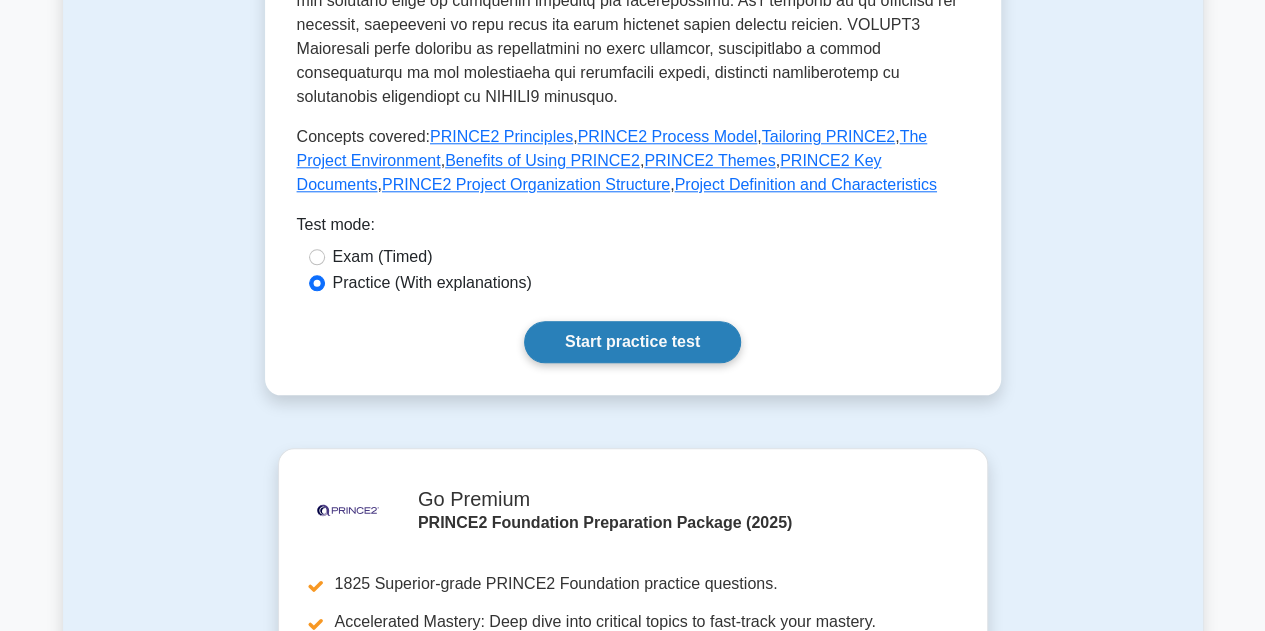 click on "Start practice test" at bounding box center [632, 342] 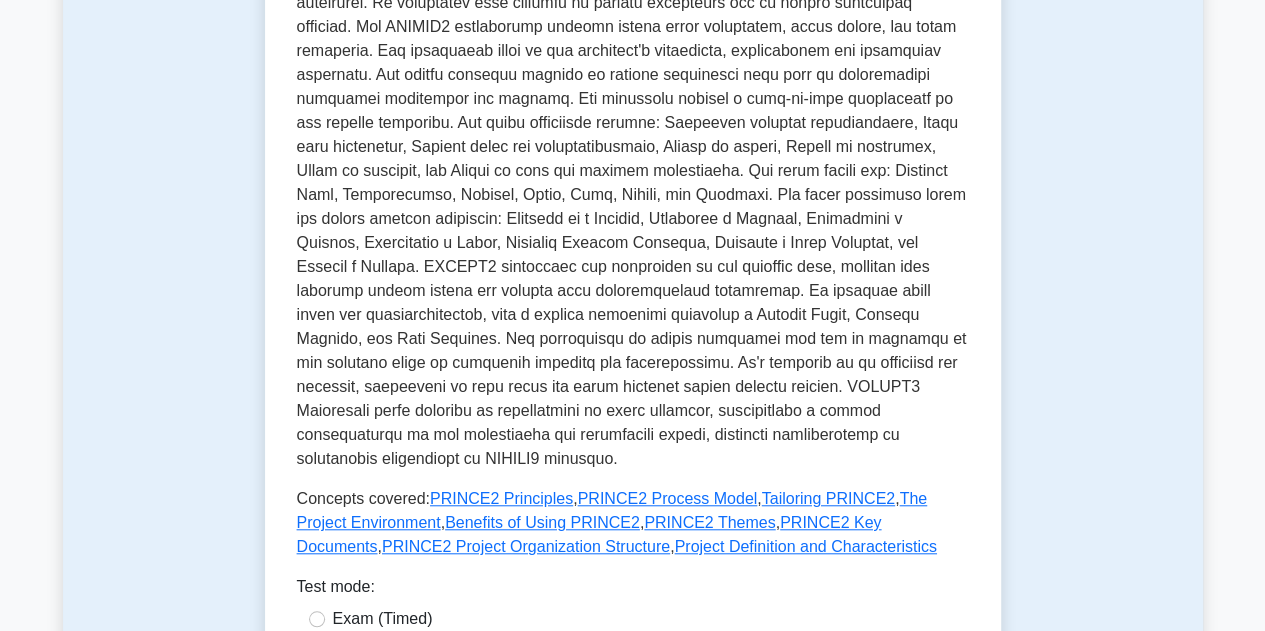 scroll, scrollTop: 542, scrollLeft: 0, axis: vertical 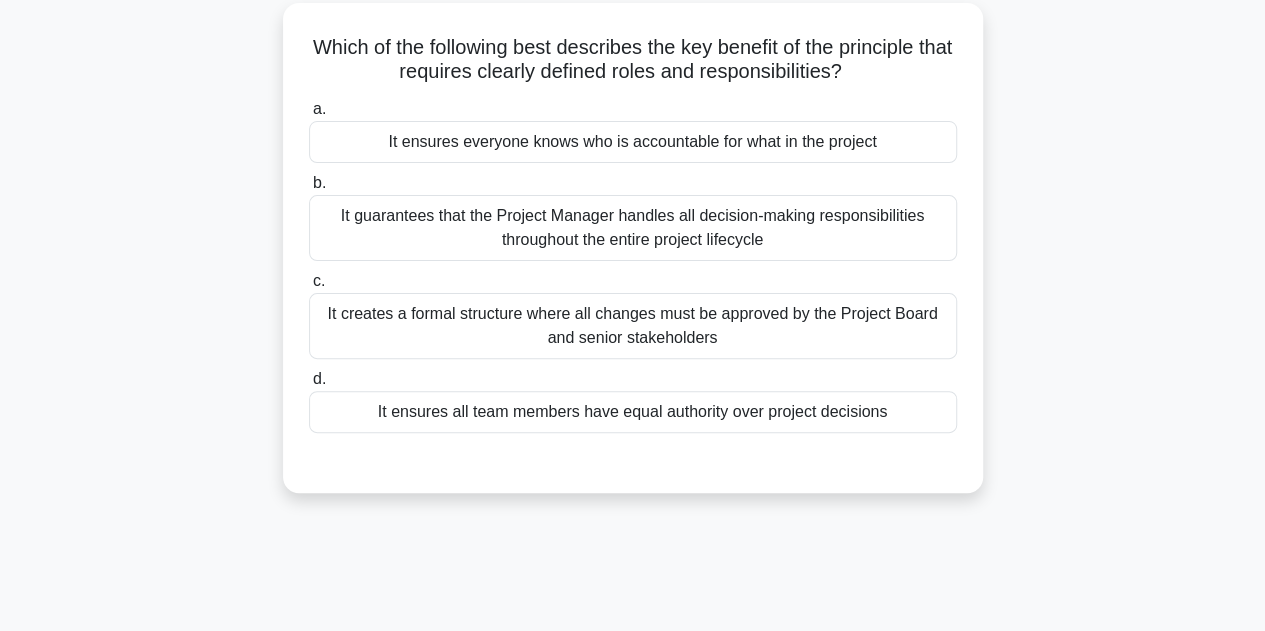 click on "It ensures everyone knows who is accountable for what in the project" at bounding box center [633, 142] 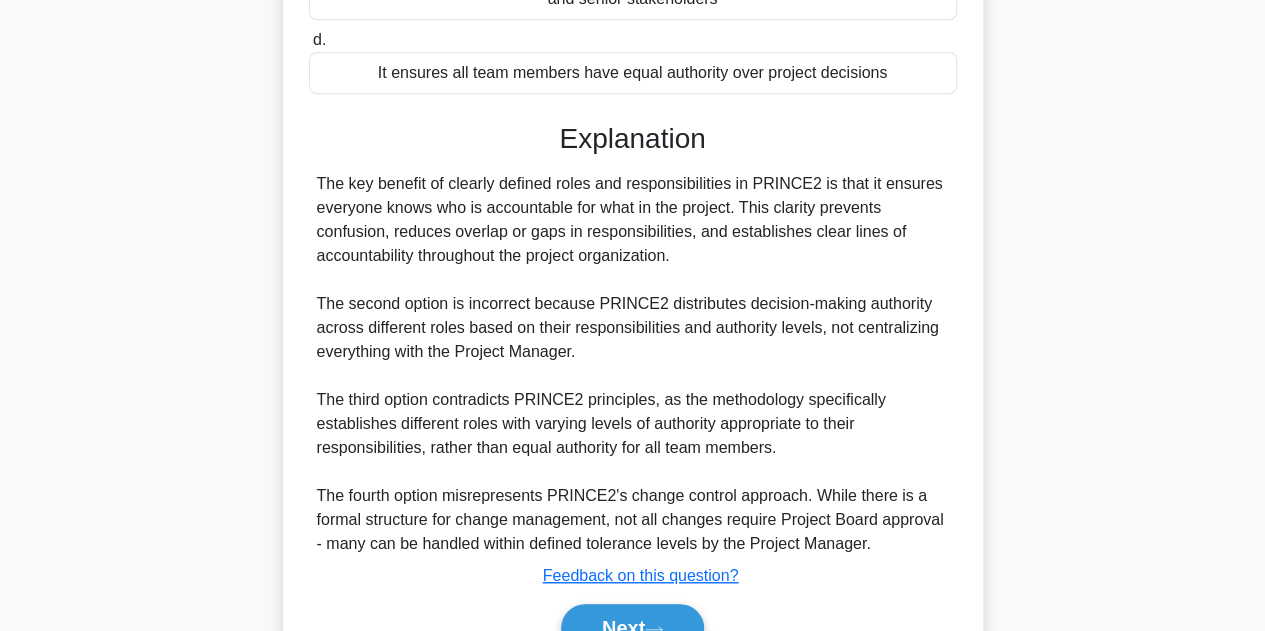 scroll, scrollTop: 442, scrollLeft: 0, axis: vertical 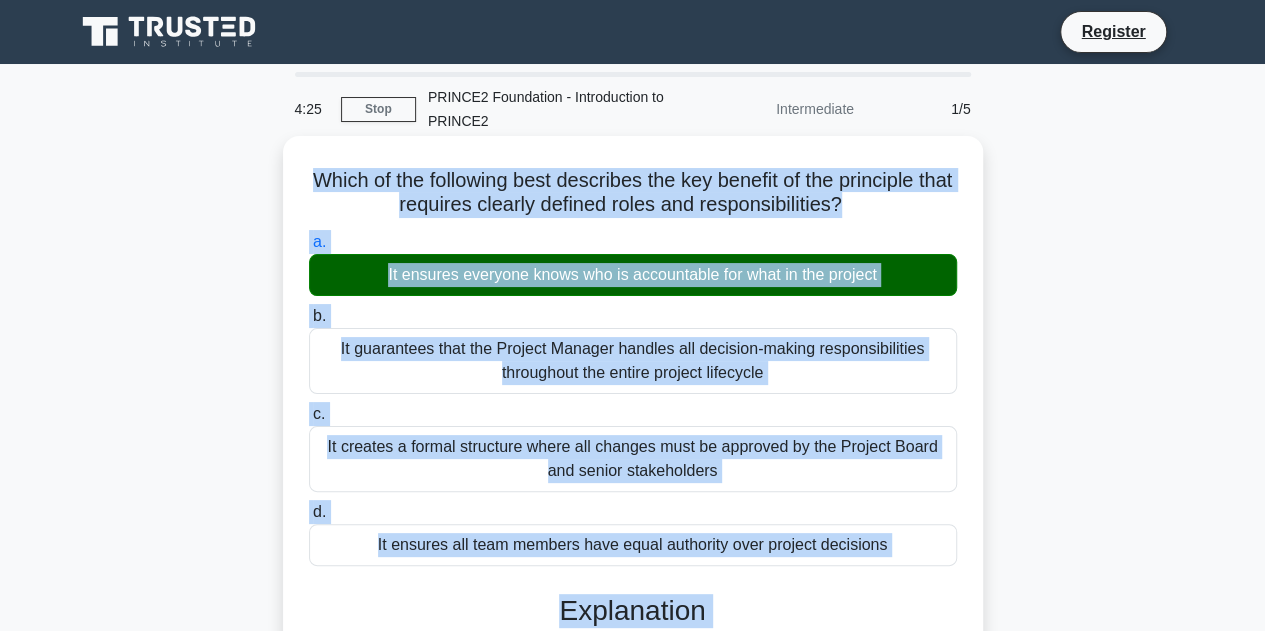 drag, startPoint x: 709, startPoint y: 268, endPoint x: 349, endPoint y: 191, distance: 368.14264 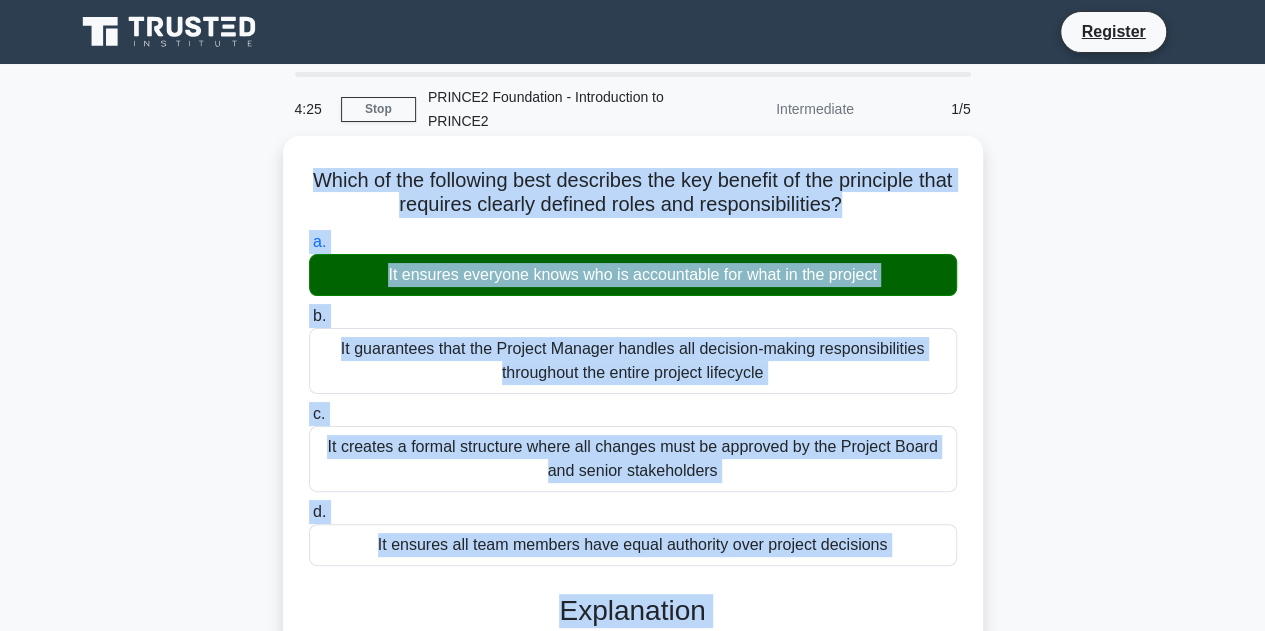 copy on "Which of the following best describes the key benefit of the principle that requires clearly defined roles and responsibilities?
.spinner_0XTQ{transform-origin:center;animation:spinner_y6GP .75s linear infinite}@keyframes spinner_y6GP{100%{transform:rotate(360deg)}}
a.
It ensures everyone knows who is accountable for what in the project
b.
It guarantees that the Project Manager handles all decision-making responsibilities throughout the entire project lifecycle
c.
It creates a formal structure where all changes must be approved by the Project Board and senior stakeholders
d.
It ensures all team members have equal authority over project decisions
Explanation
The key benefit of clea..." 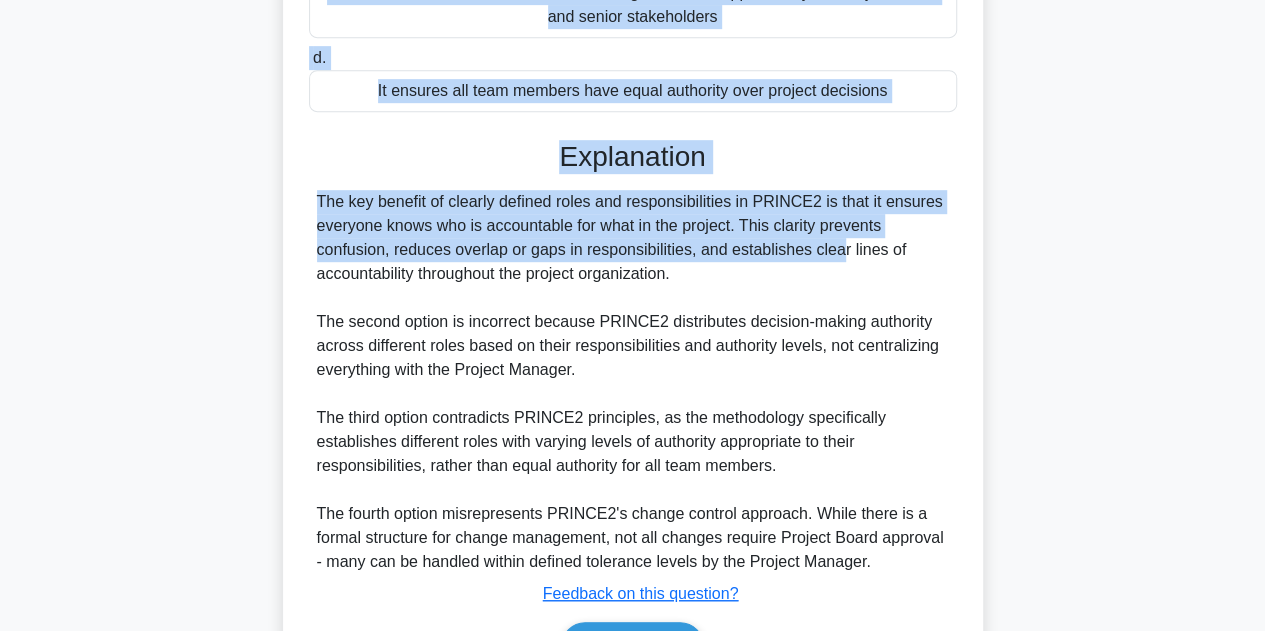 scroll, scrollTop: 575, scrollLeft: 0, axis: vertical 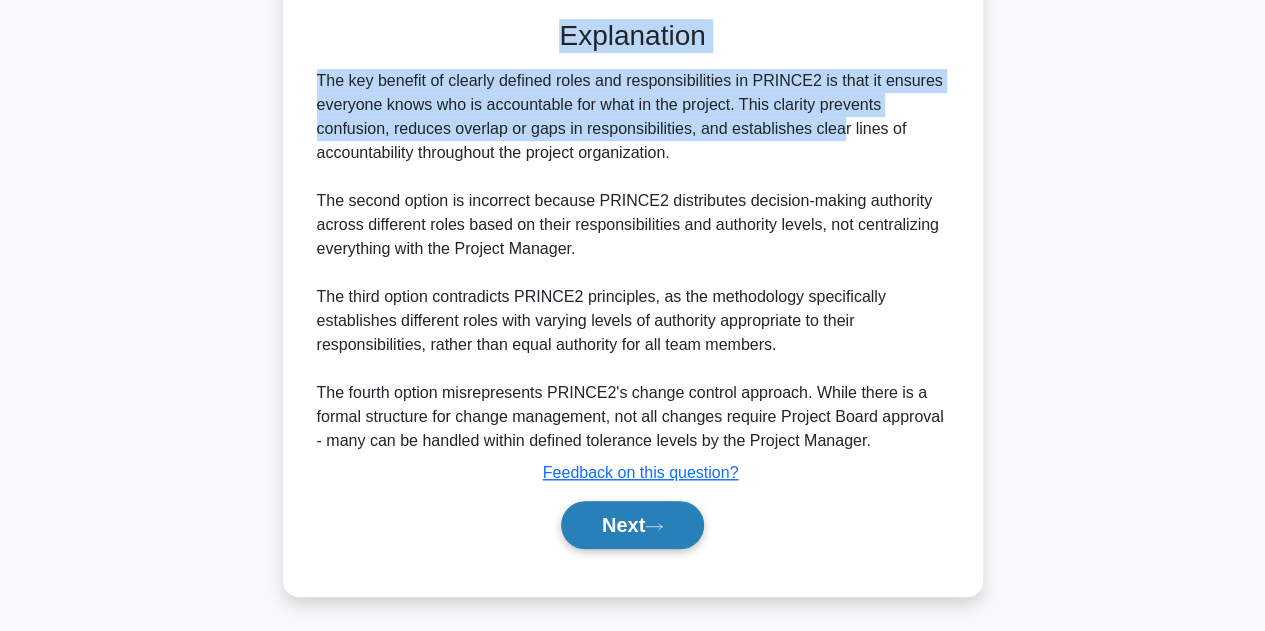 click on "Next" at bounding box center [632, 525] 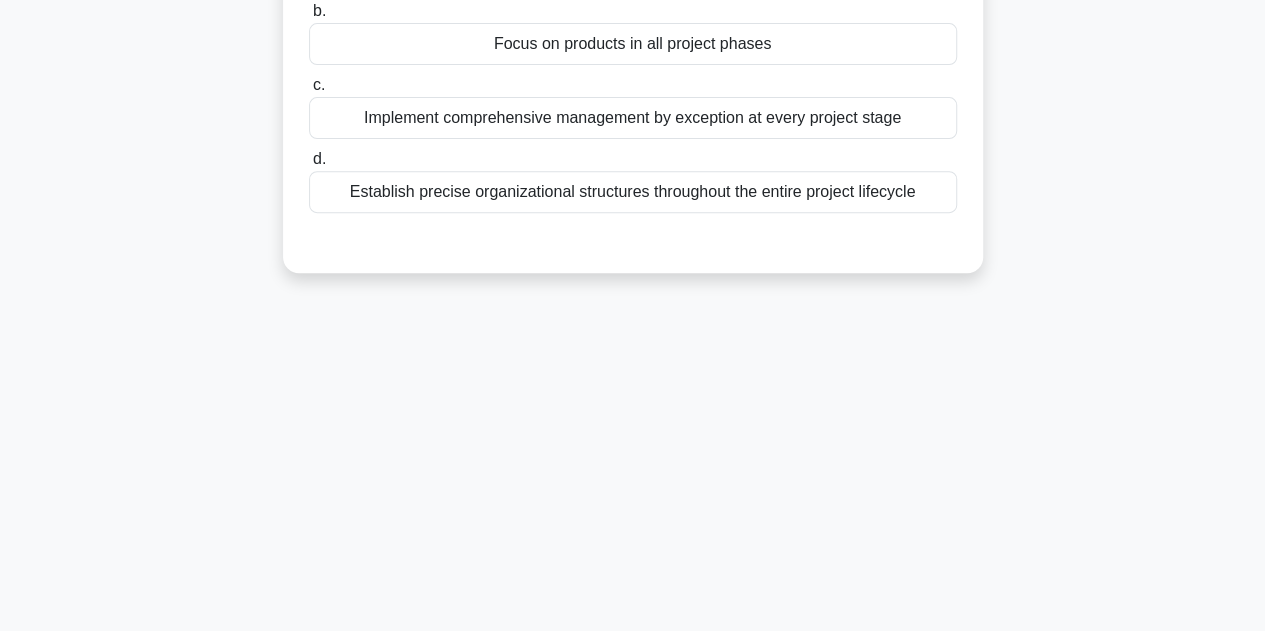 scroll, scrollTop: 0, scrollLeft: 0, axis: both 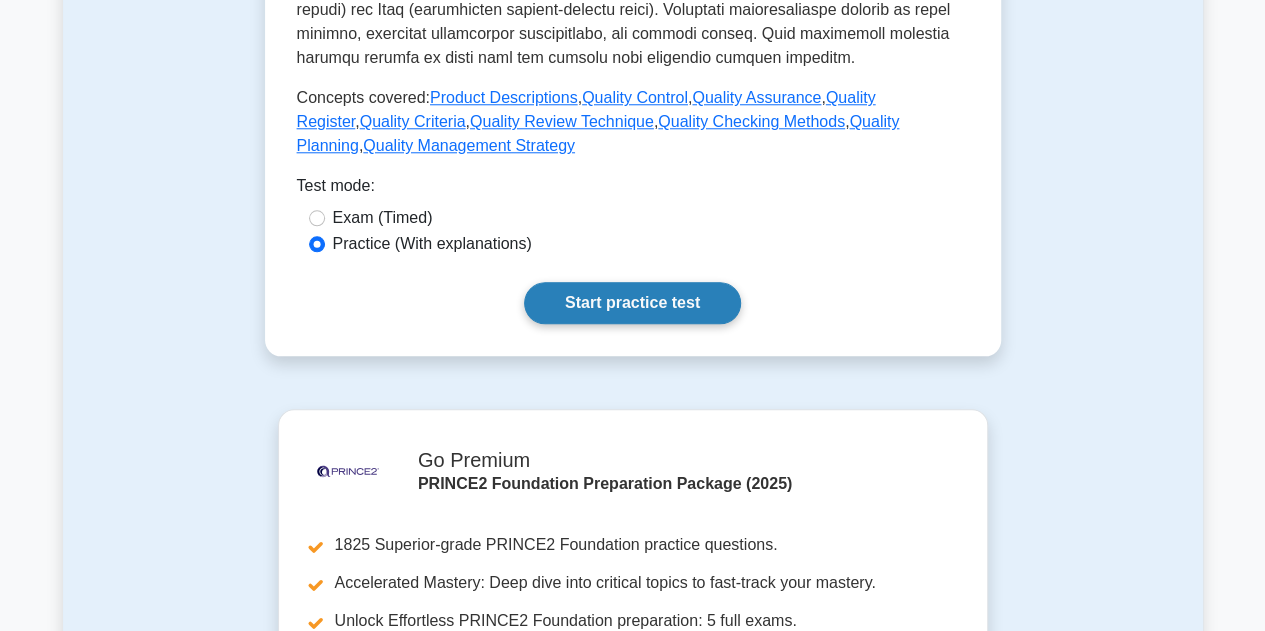 click on "Start practice test" at bounding box center [632, 303] 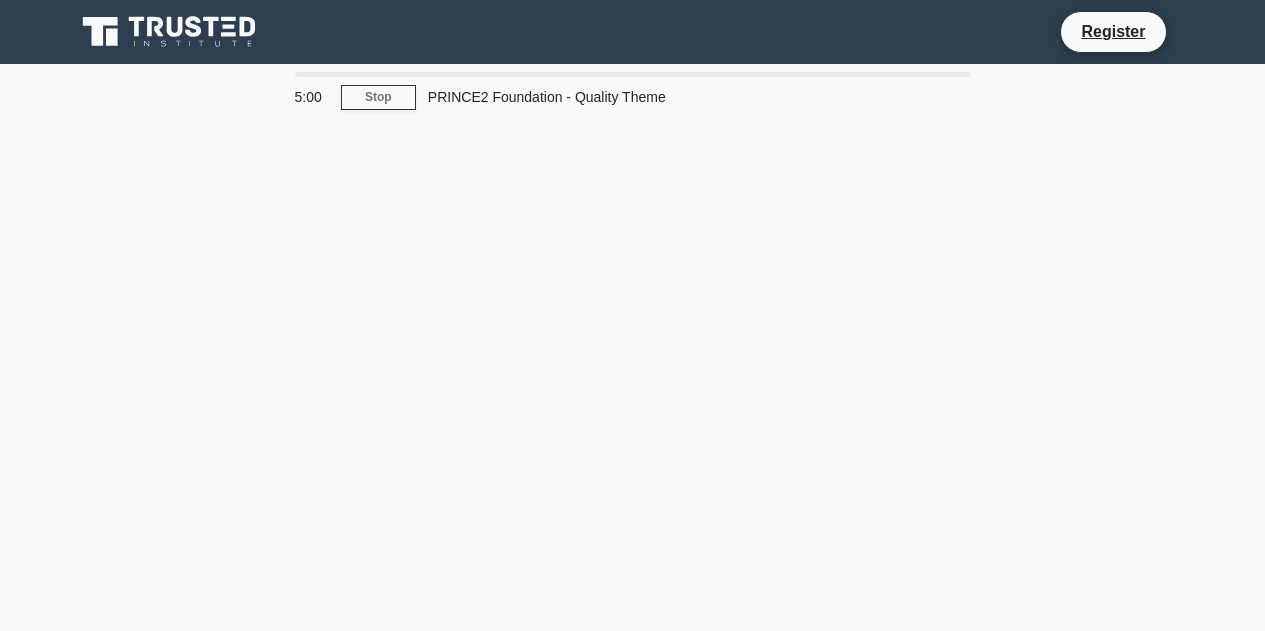 scroll, scrollTop: 0, scrollLeft: 0, axis: both 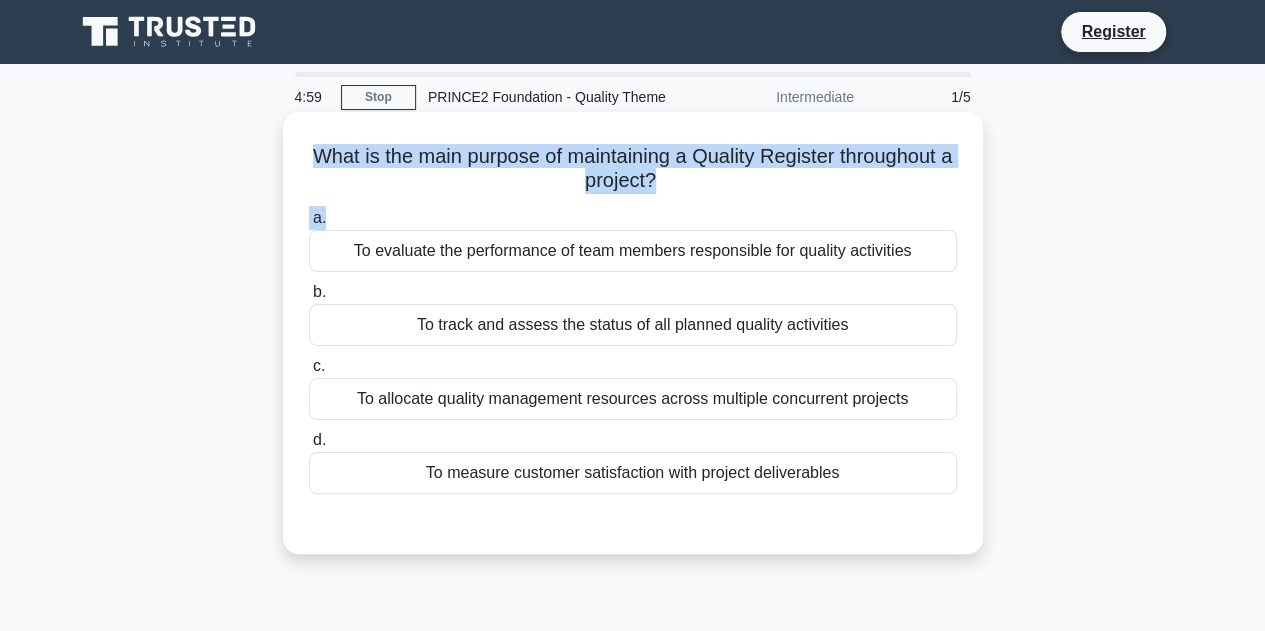 drag, startPoint x: 310, startPoint y: 151, endPoint x: 782, endPoint y: 230, distance: 478.56555 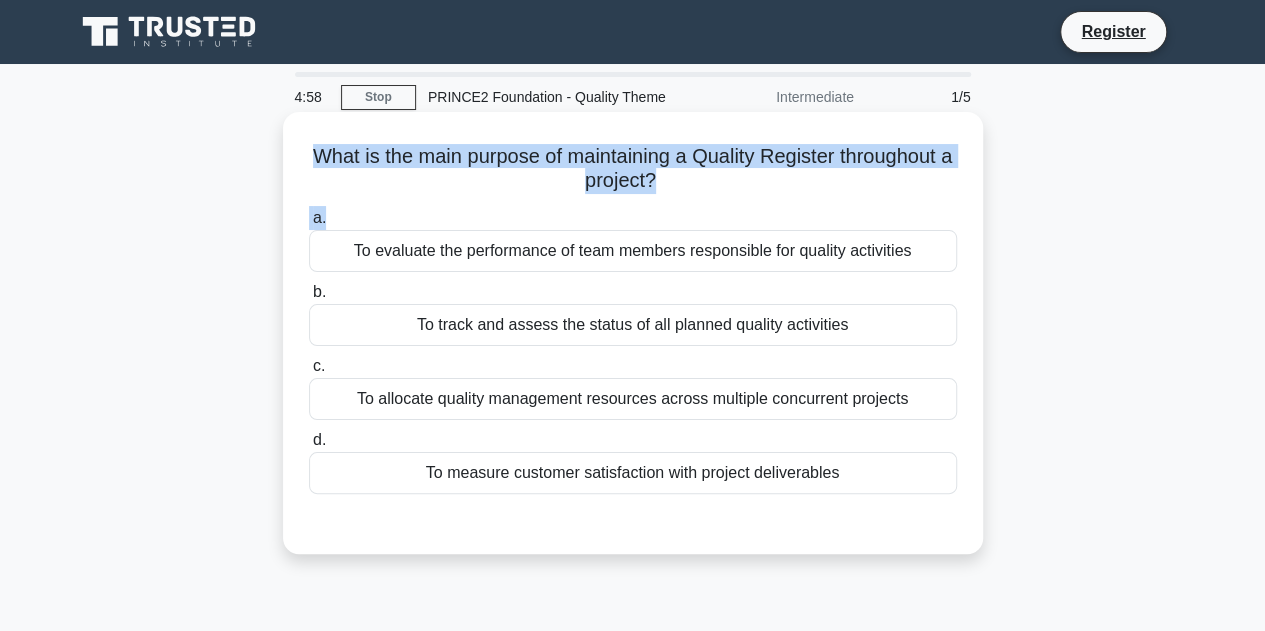 click on "What is the main purpose of maintaining a Quality Register throughout a project?
.spinner_0XTQ{transform-origin:center;animation:spinner_y6GP .75s linear infinite}@keyframes spinner_y6GP{100%{transform:rotate(360deg)}}" at bounding box center (633, 169) 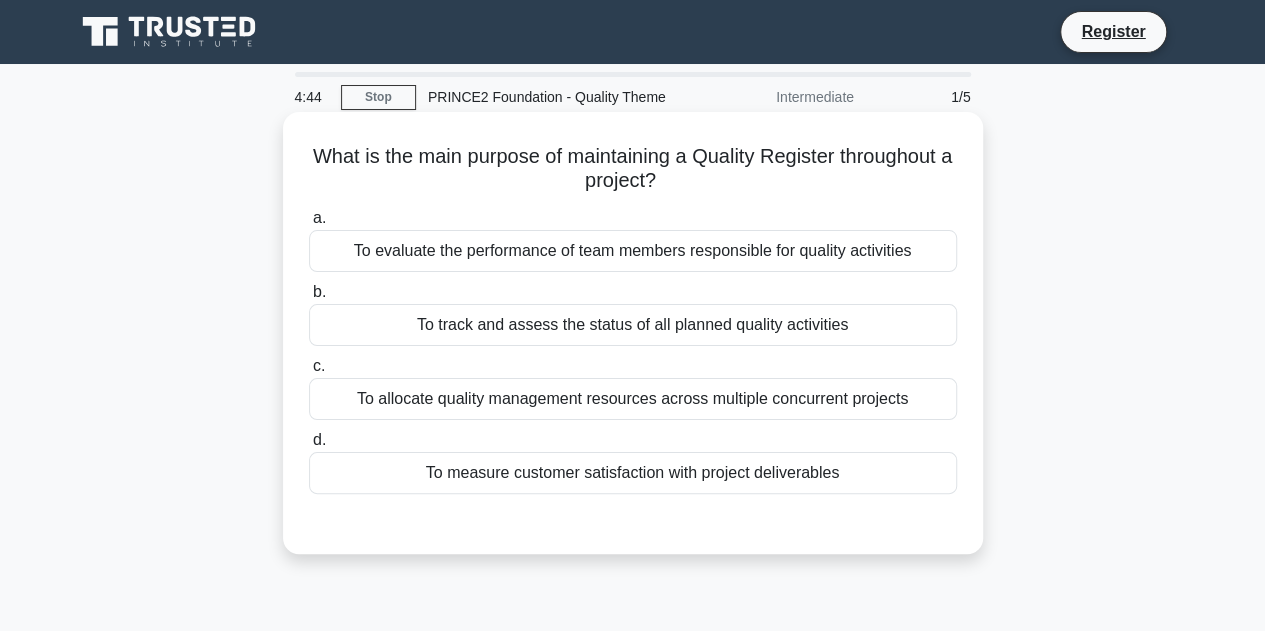 click on "To allocate quality management resources across multiple concurrent projects" at bounding box center (633, 399) 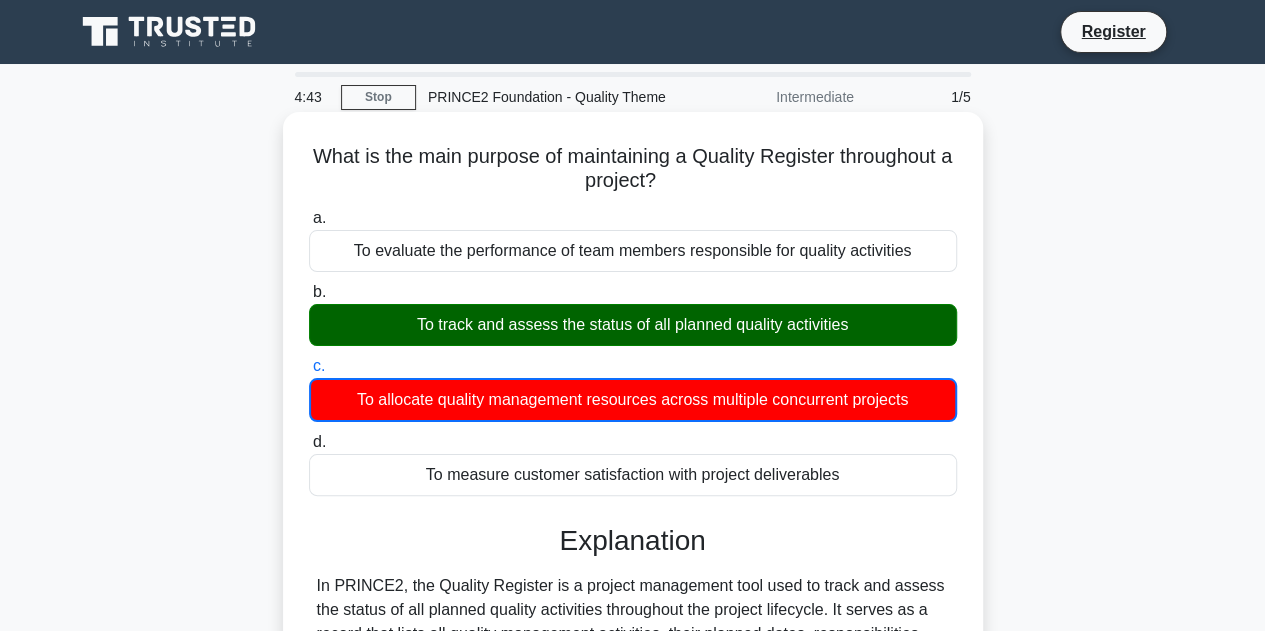 click on "To track and assess the status of all planned quality activities" at bounding box center (633, 325) 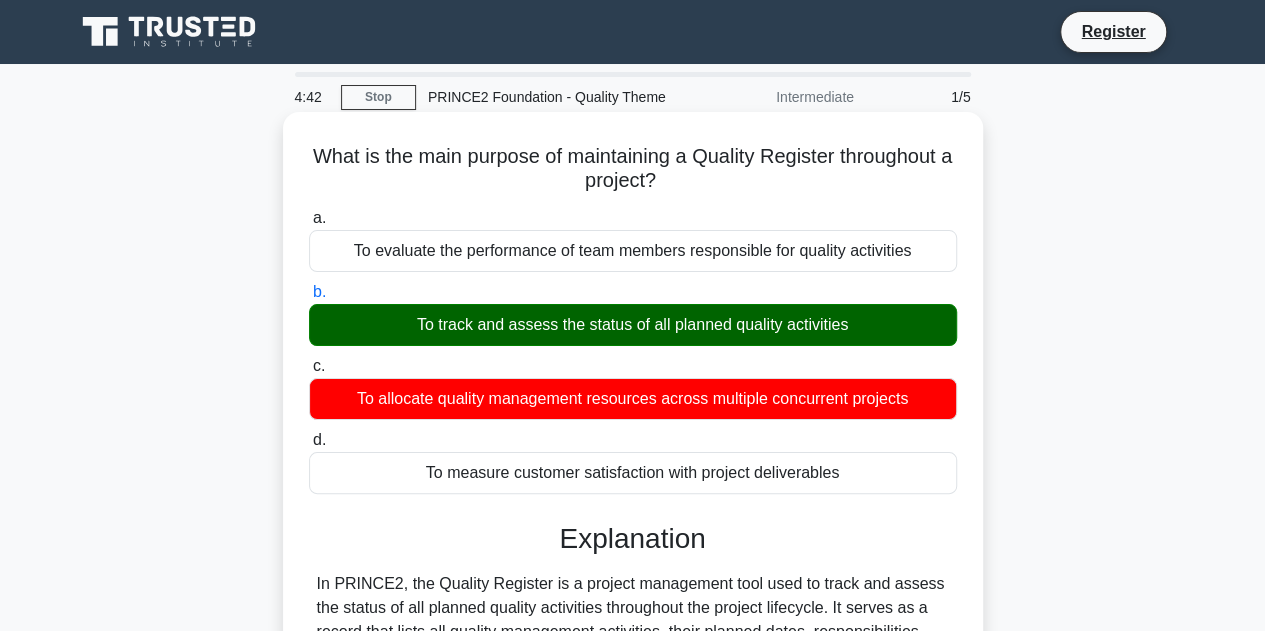 click on "To track and assess the status of all planned quality activities" at bounding box center (633, 325) 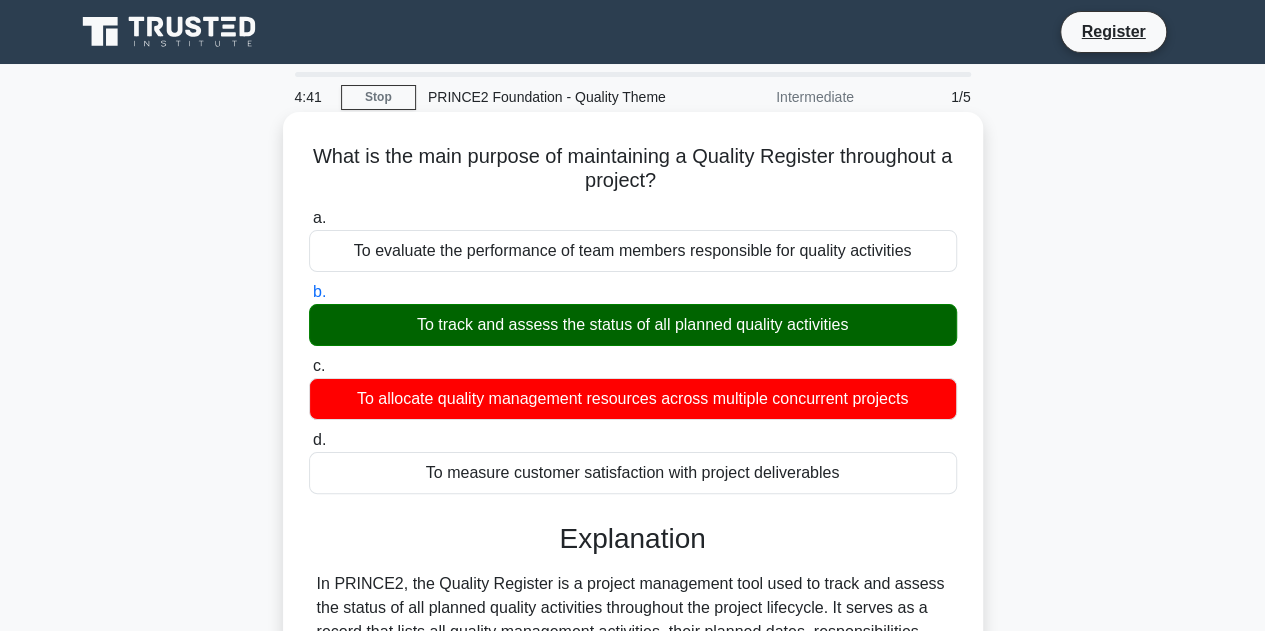 click on "To track and assess the status of all planned quality activities" at bounding box center [633, 325] 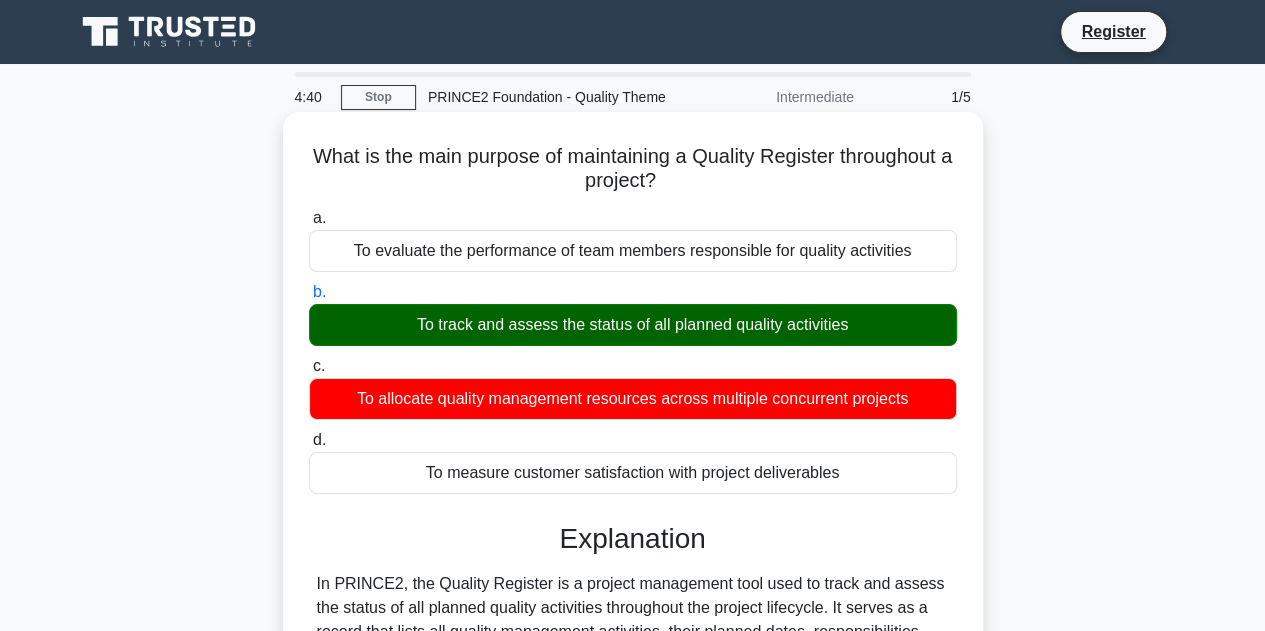 click on "To track and assess the status of all planned quality activities" at bounding box center (633, 325) 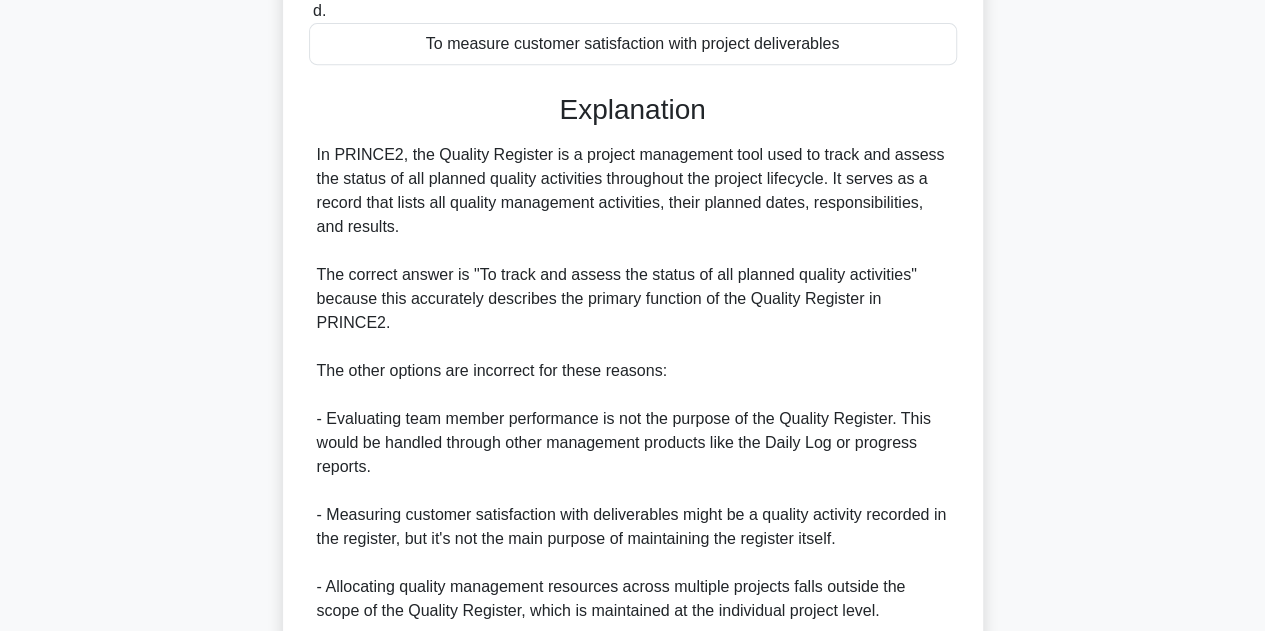 scroll, scrollTop: 400, scrollLeft: 0, axis: vertical 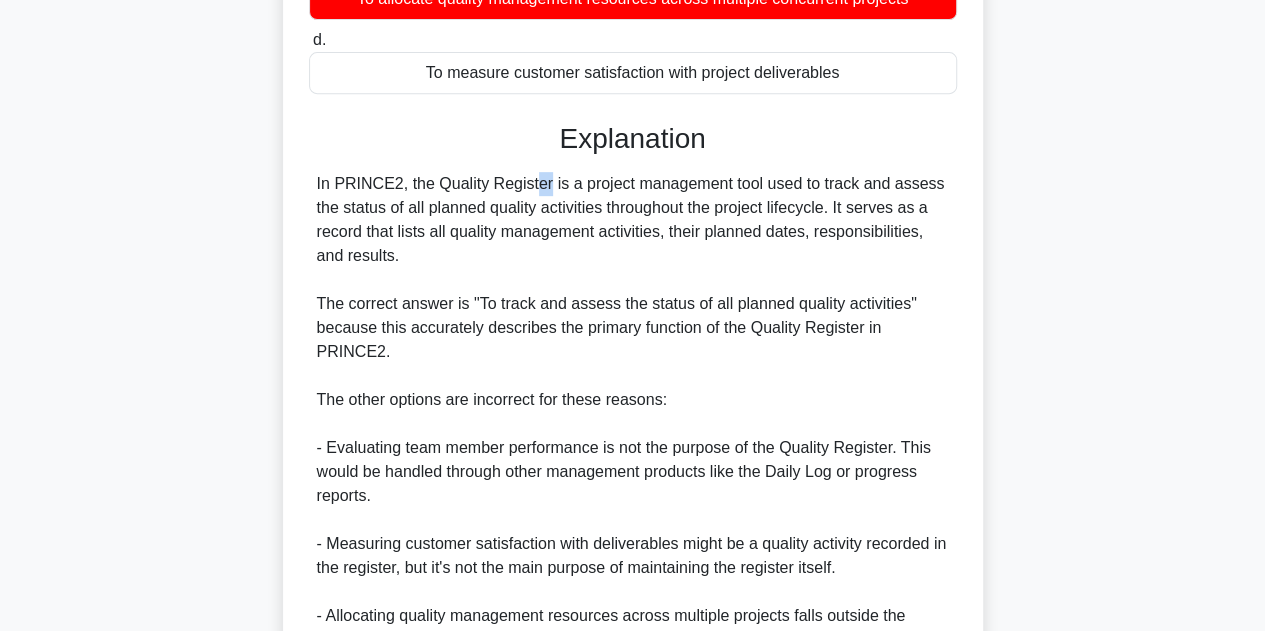 drag, startPoint x: 427, startPoint y: 185, endPoint x: 407, endPoint y: 179, distance: 20.880613 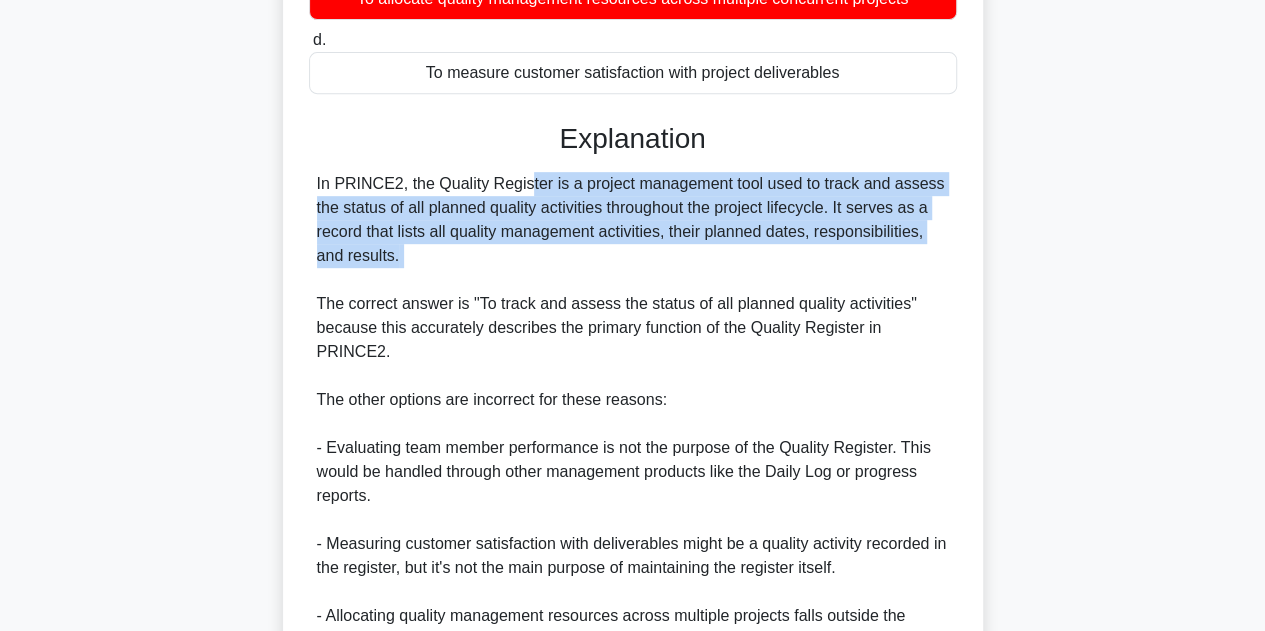 drag, startPoint x: 402, startPoint y: 178, endPoint x: 519, endPoint y: 271, distance: 149.45903 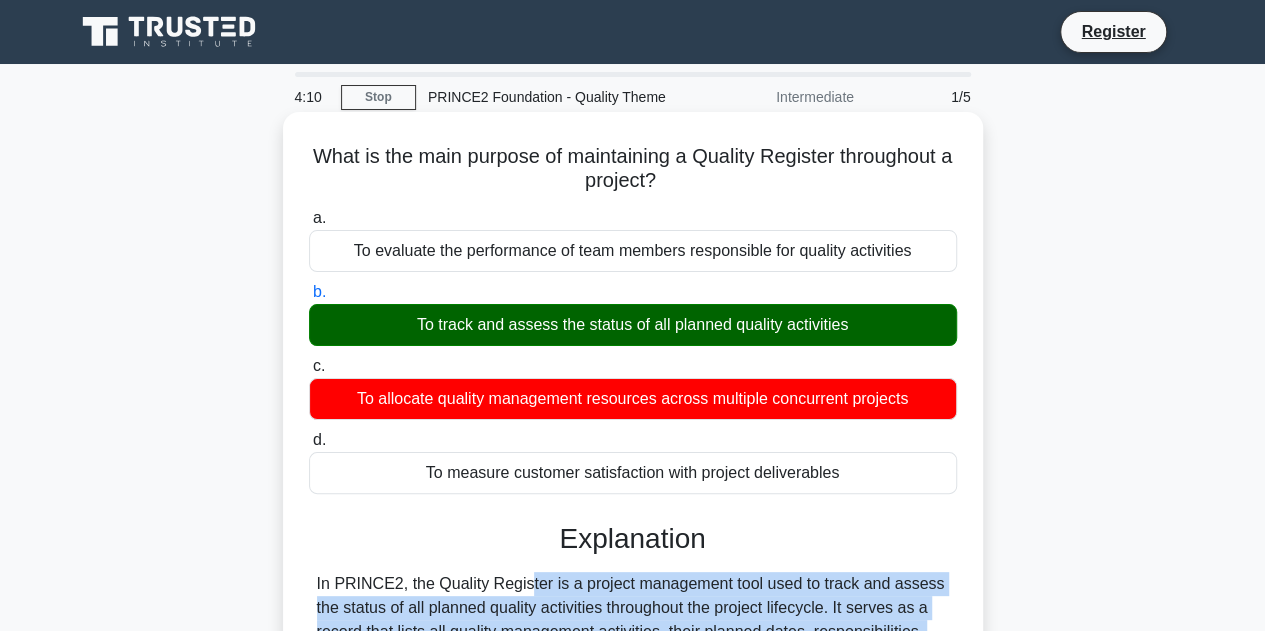 drag, startPoint x: 297, startPoint y: 155, endPoint x: 933, endPoint y: 485, distance: 716.5166 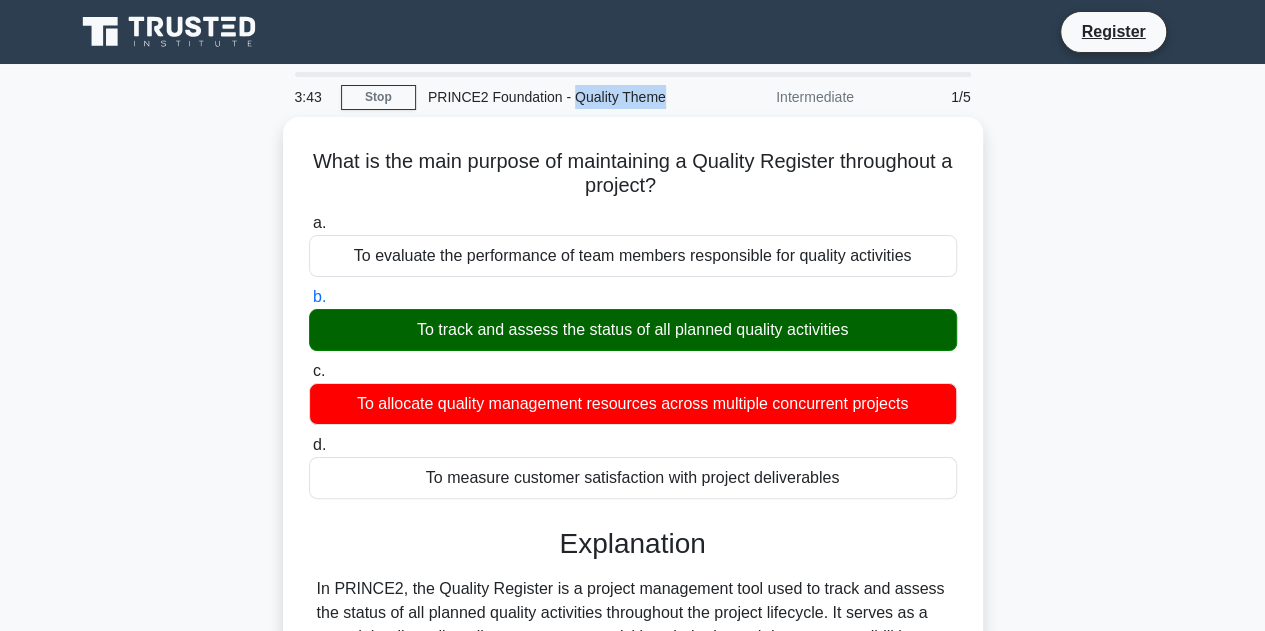 drag, startPoint x: 636, startPoint y: 101, endPoint x: 571, endPoint y: 102, distance: 65.00769 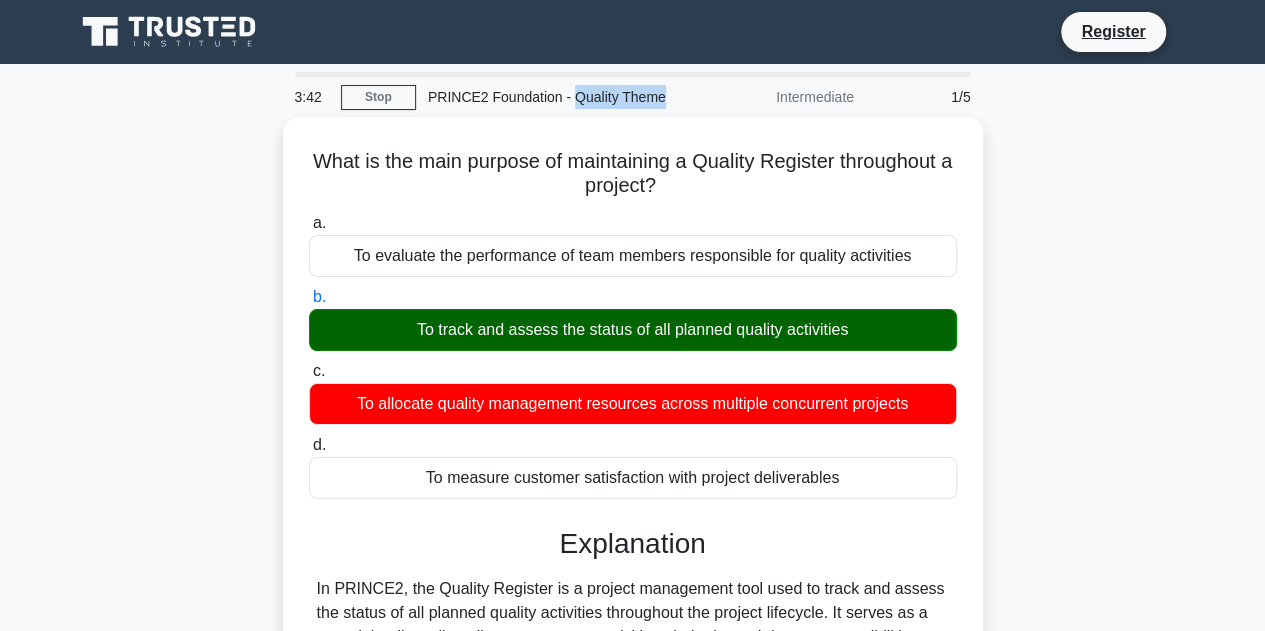 copy on "Quality Theme" 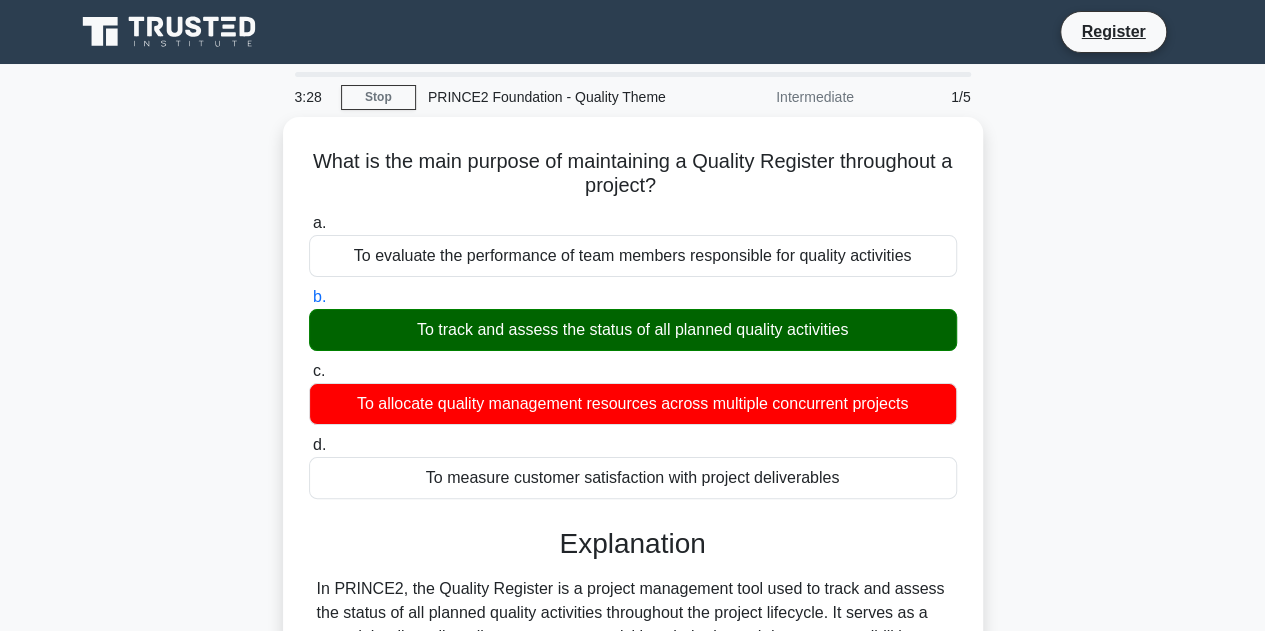 drag, startPoint x: 292, startPoint y: 22, endPoint x: 122, endPoint y: 37, distance: 170.66048 